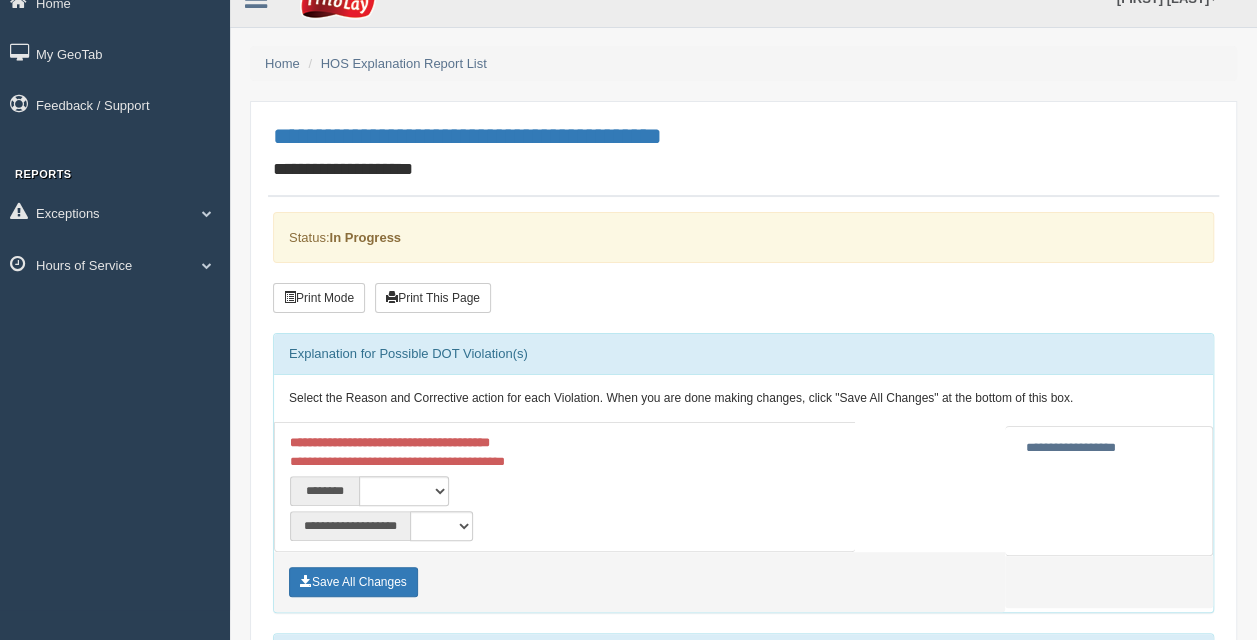 scroll, scrollTop: 0, scrollLeft: 0, axis: both 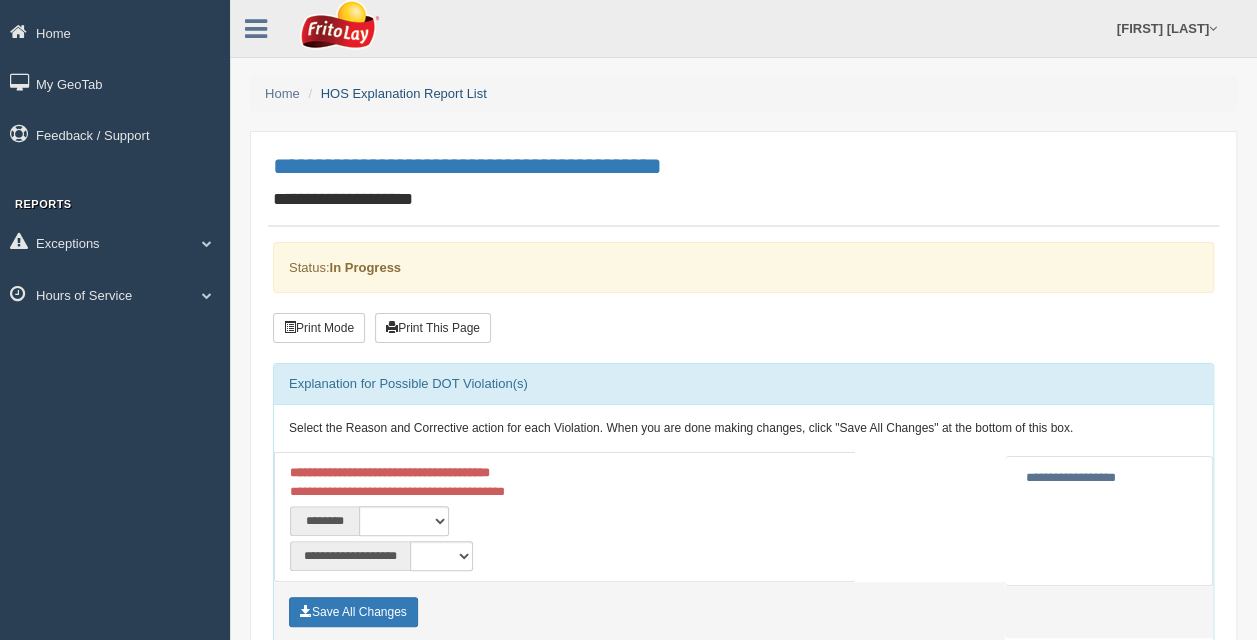 click on "HOS Explanation Report List" at bounding box center [404, 93] 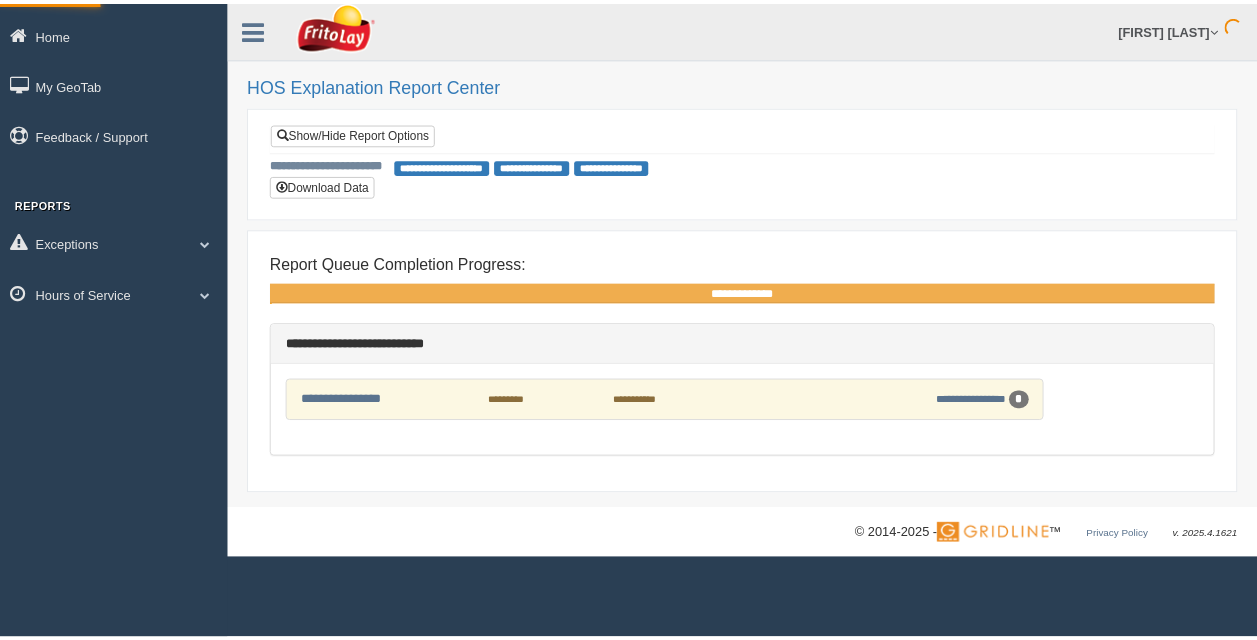 scroll, scrollTop: 0, scrollLeft: 0, axis: both 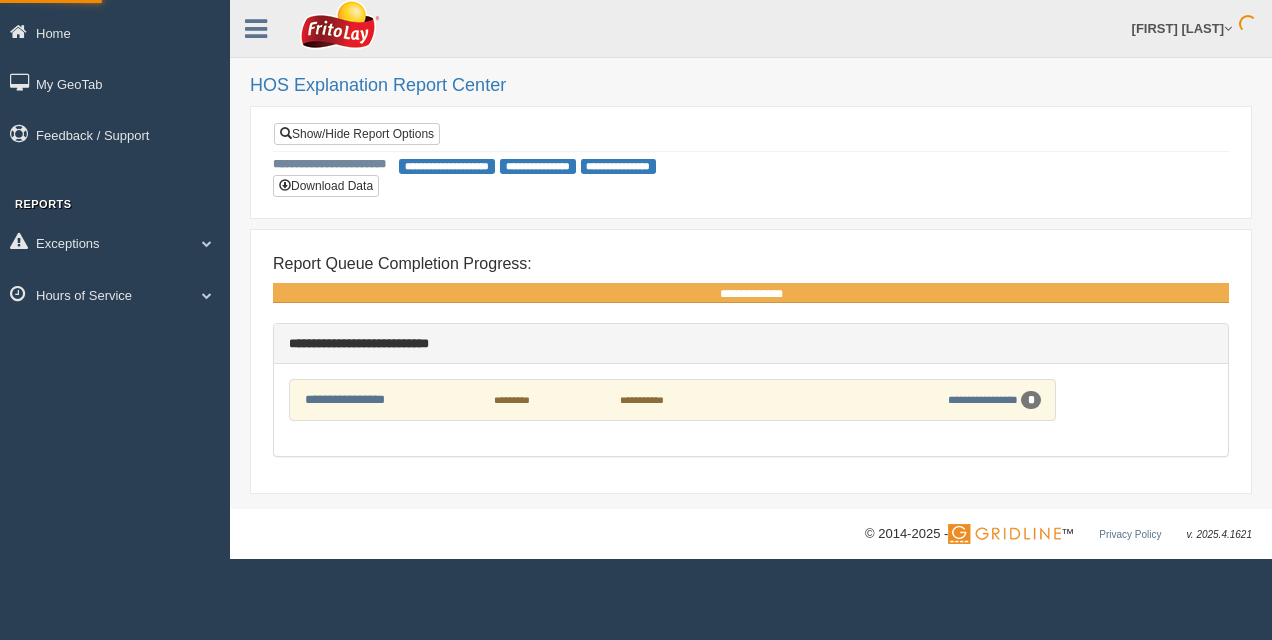 type on "********" 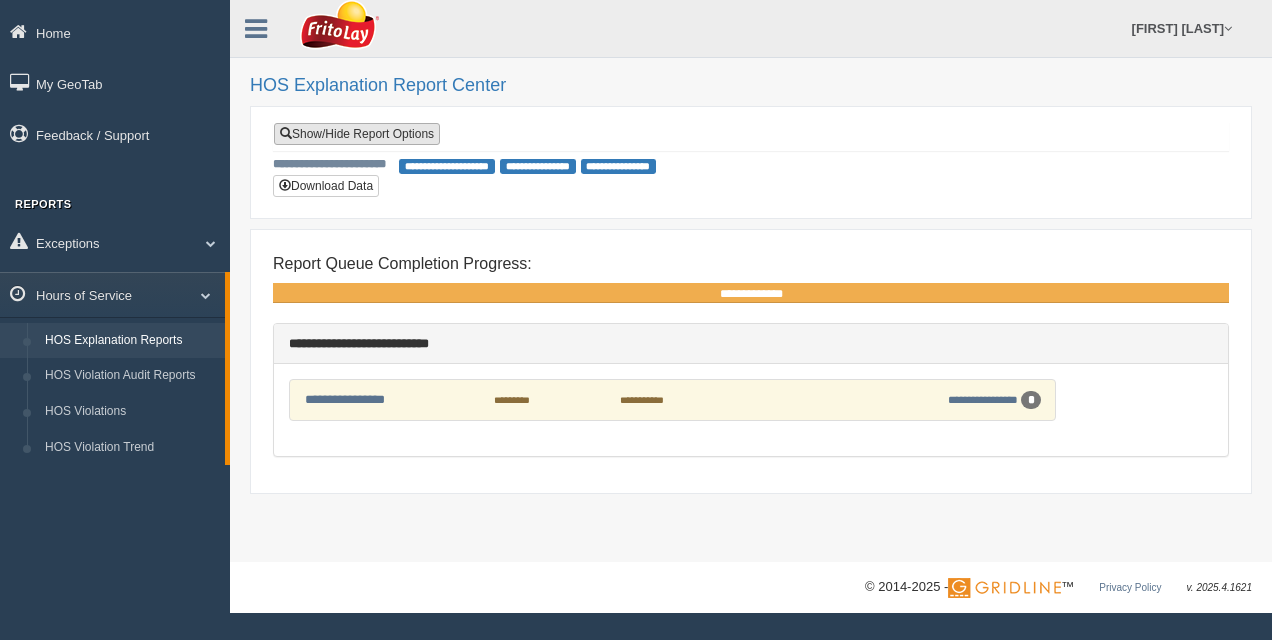 click on "Show/Hide Report Options" at bounding box center (357, 134) 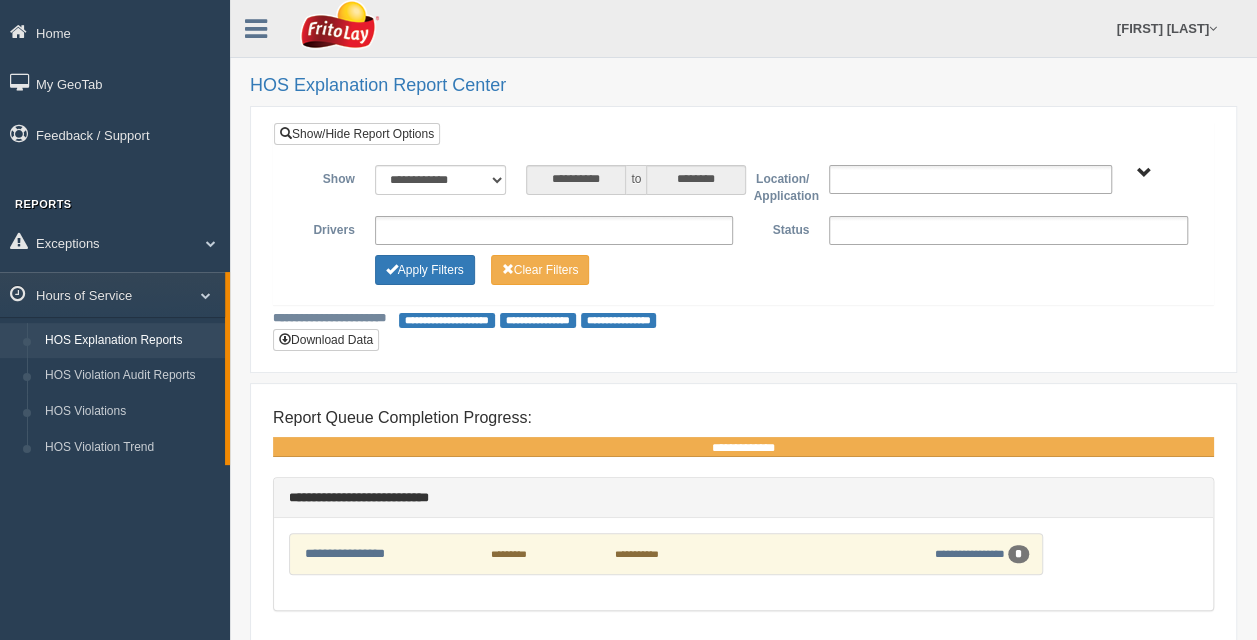 click on "**********" at bounding box center (554, 230) 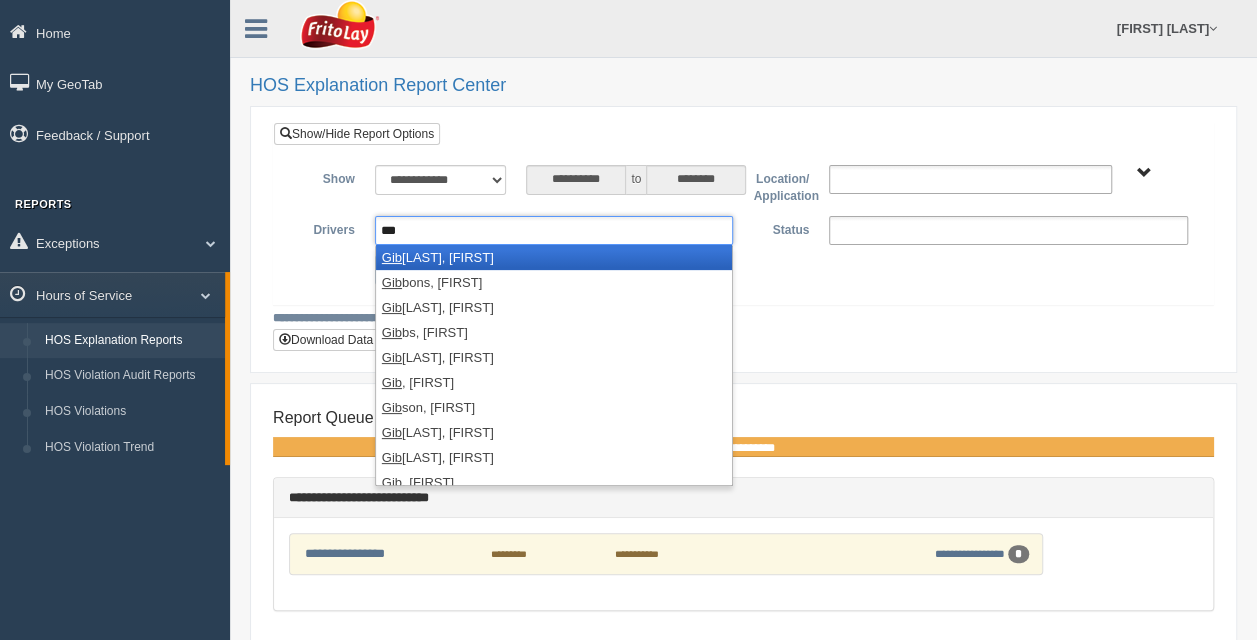 type on "****" 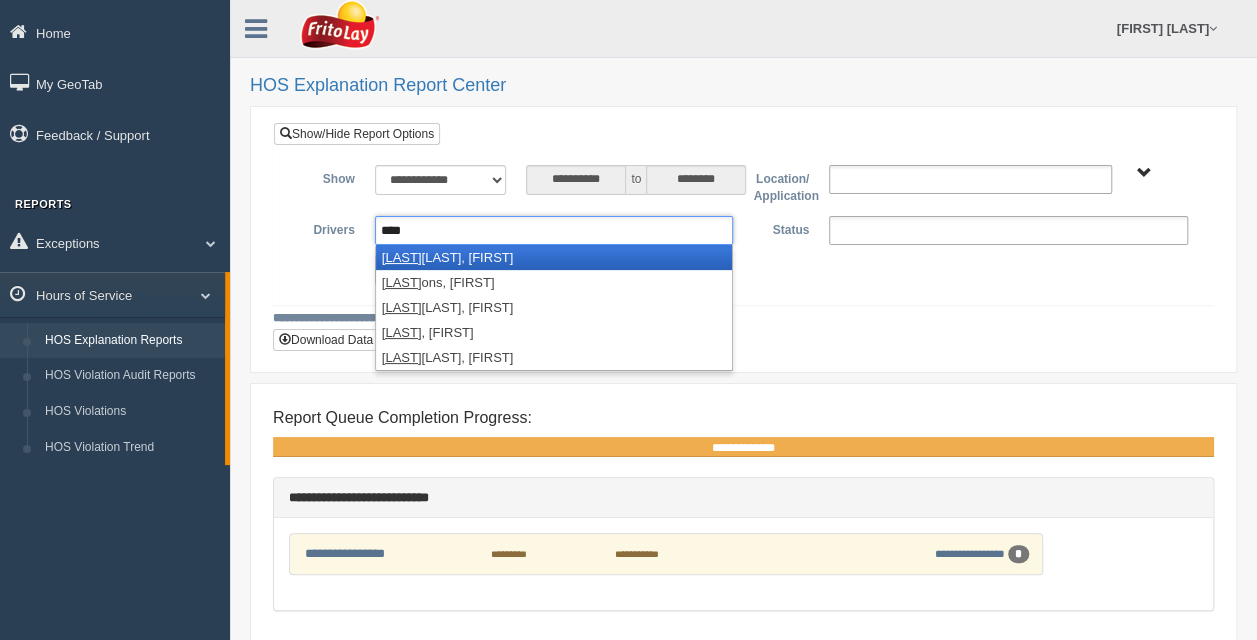 click on "**********" at bounding box center [743, 239] 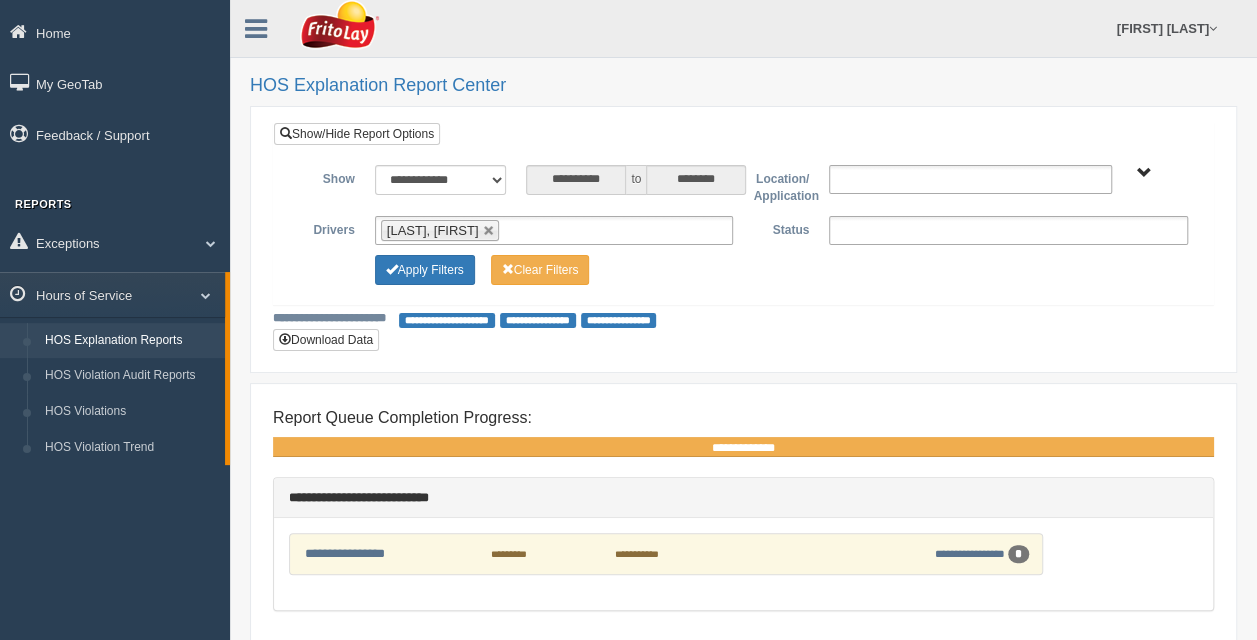 type 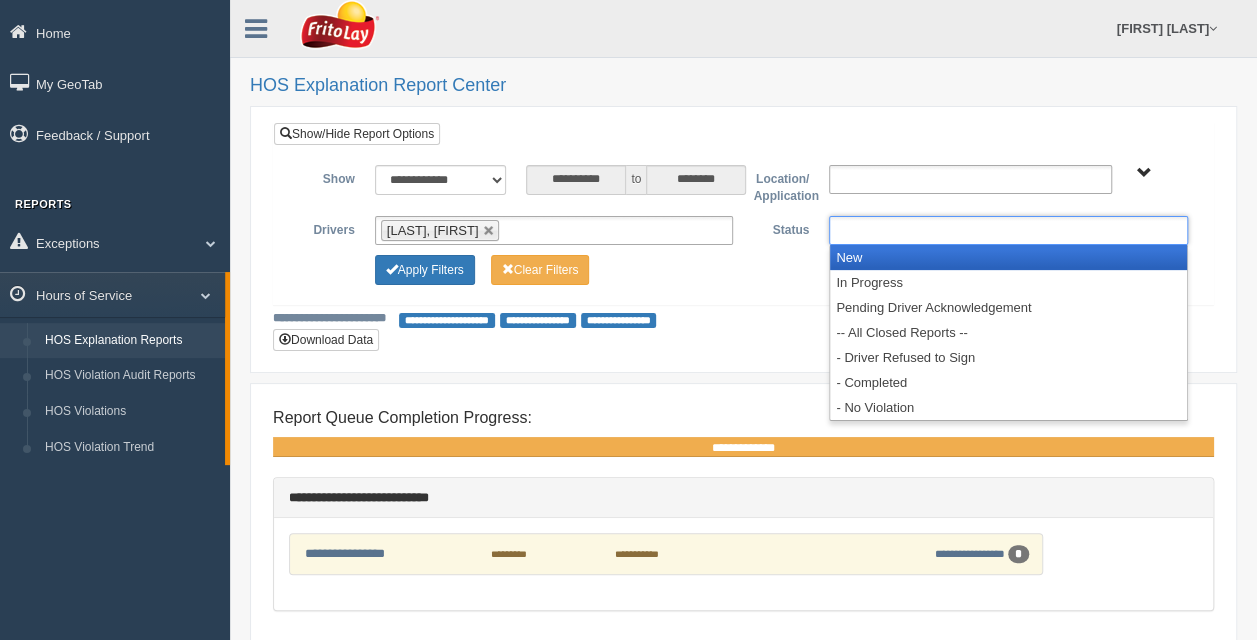 click on "**********" at bounding box center (743, 515) 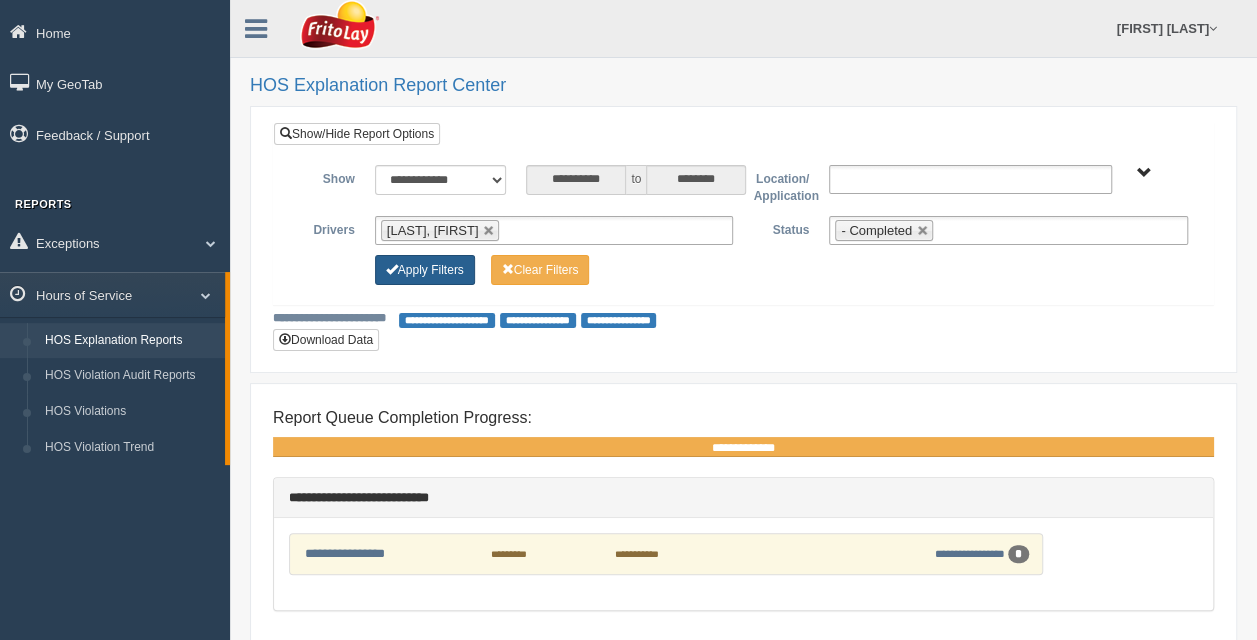 click on "Apply Filters" at bounding box center (425, 270) 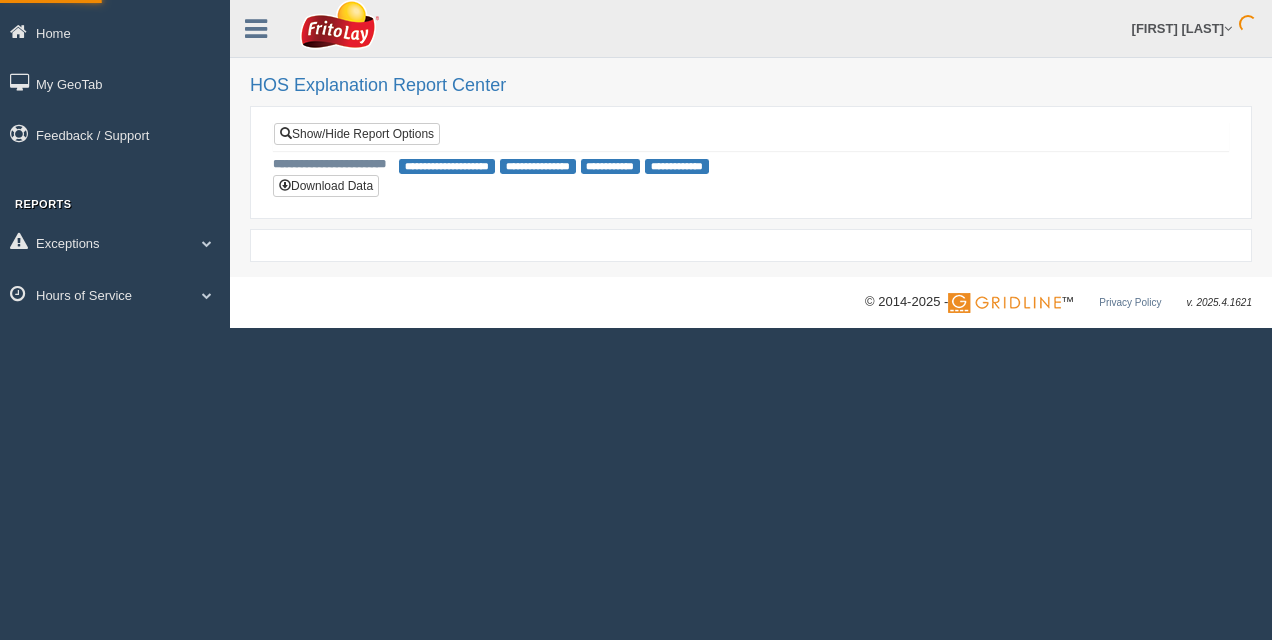 scroll, scrollTop: 0, scrollLeft: 0, axis: both 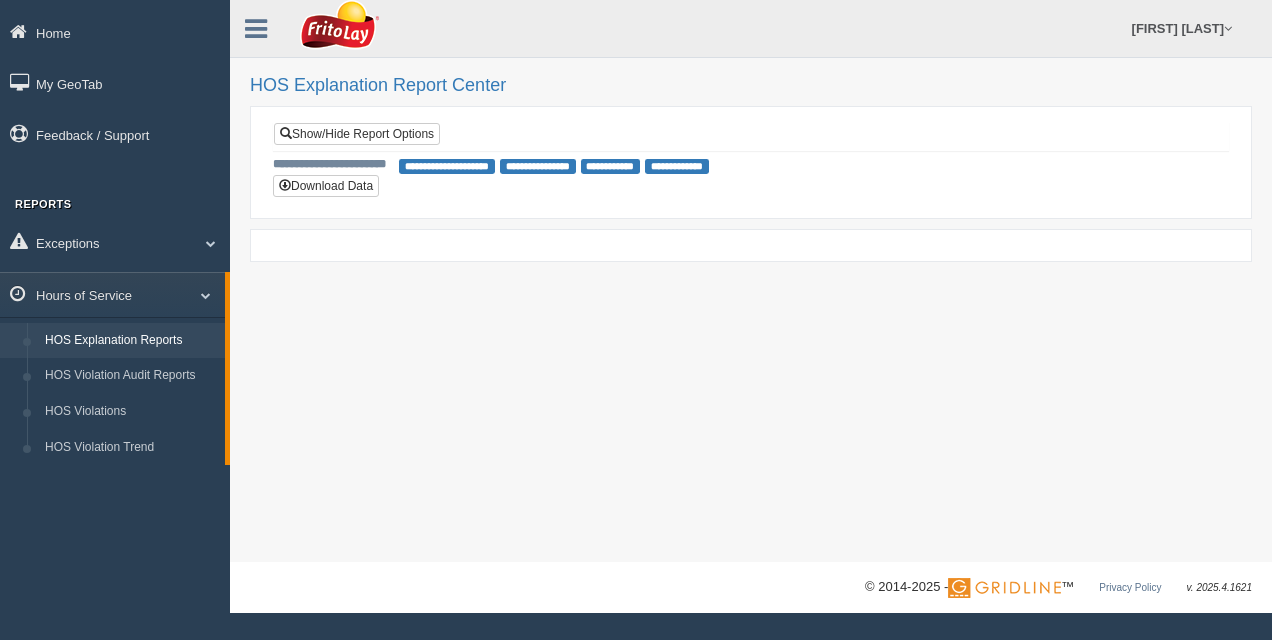 click on "Show/Hide Report Options" at bounding box center [357, 134] 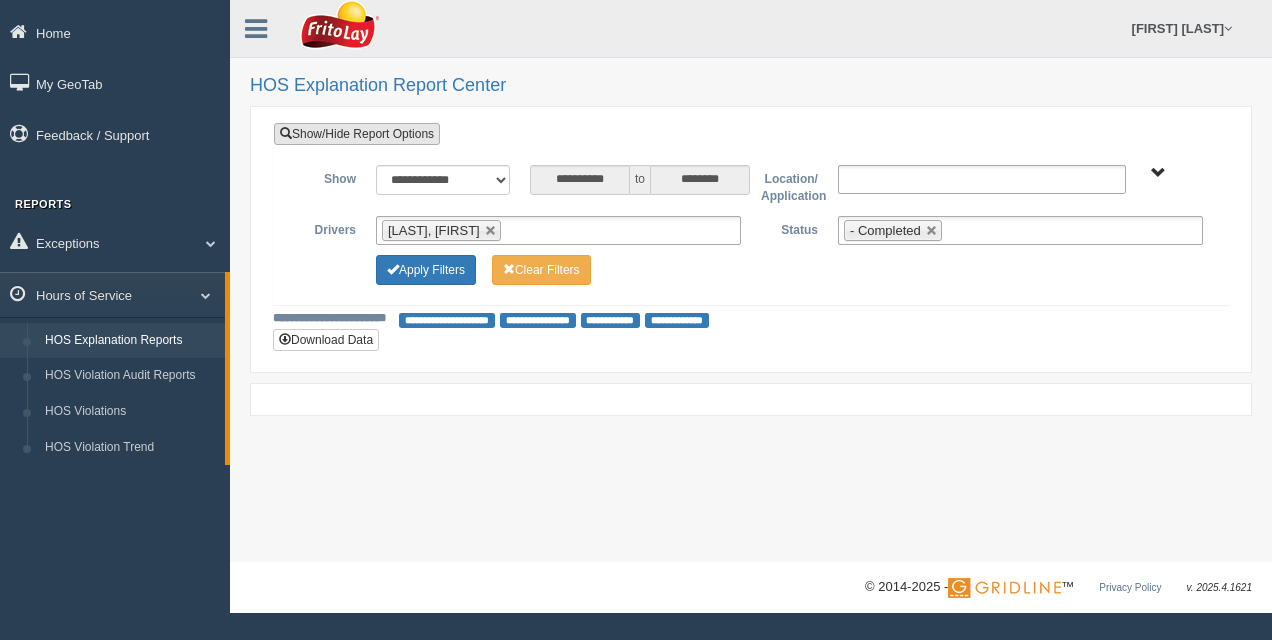 click at bounding box center (932, 231) 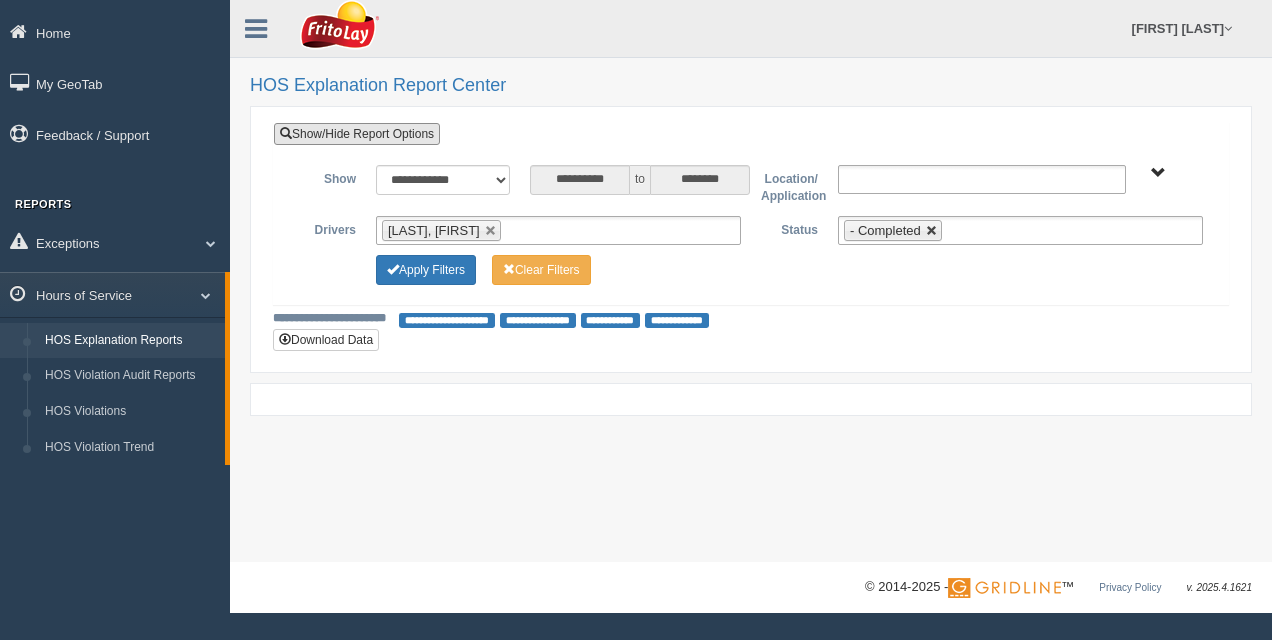type on "**********" 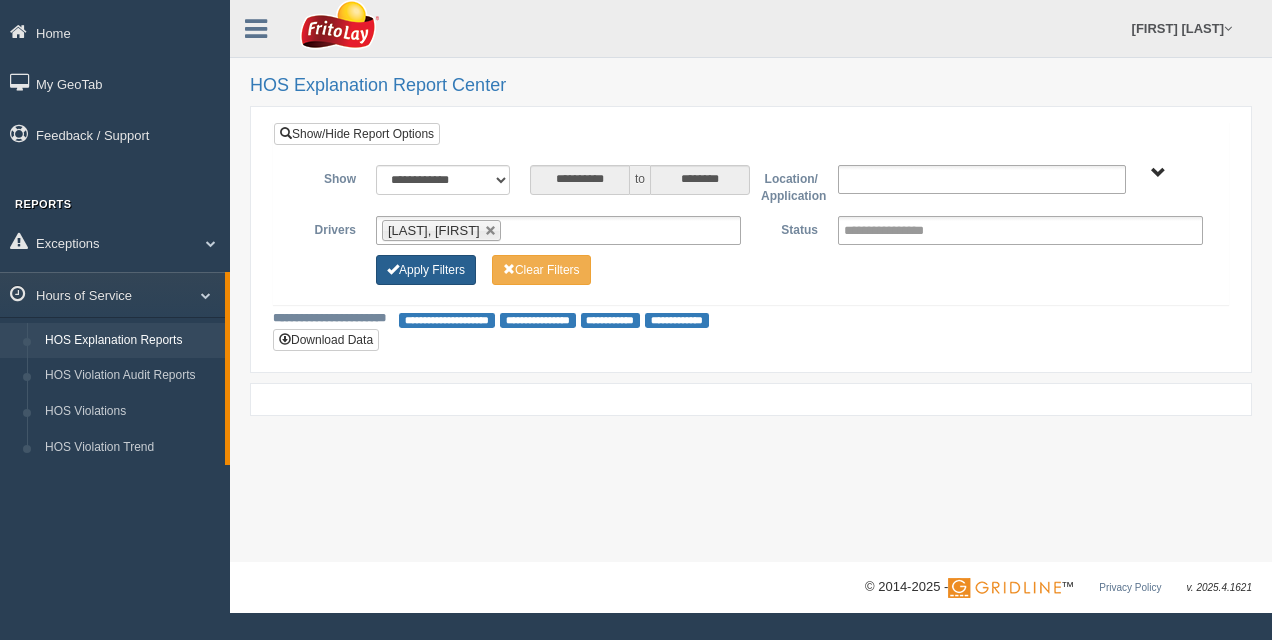 click on "Apply Filters" at bounding box center (426, 270) 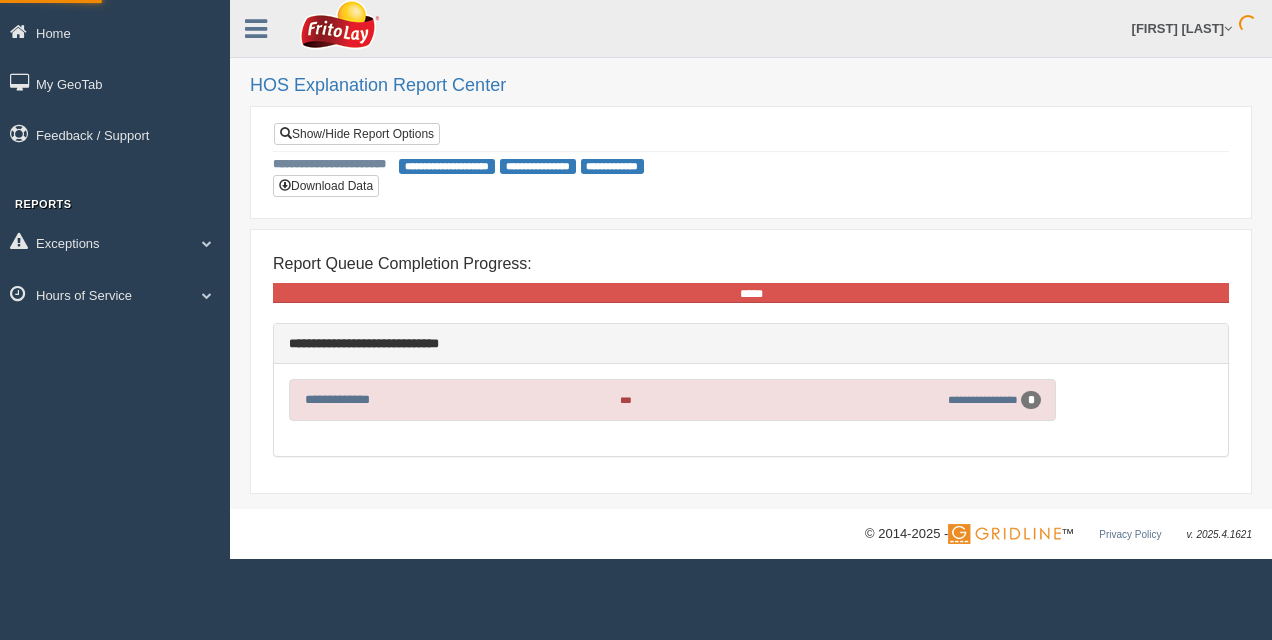 scroll, scrollTop: 0, scrollLeft: 0, axis: both 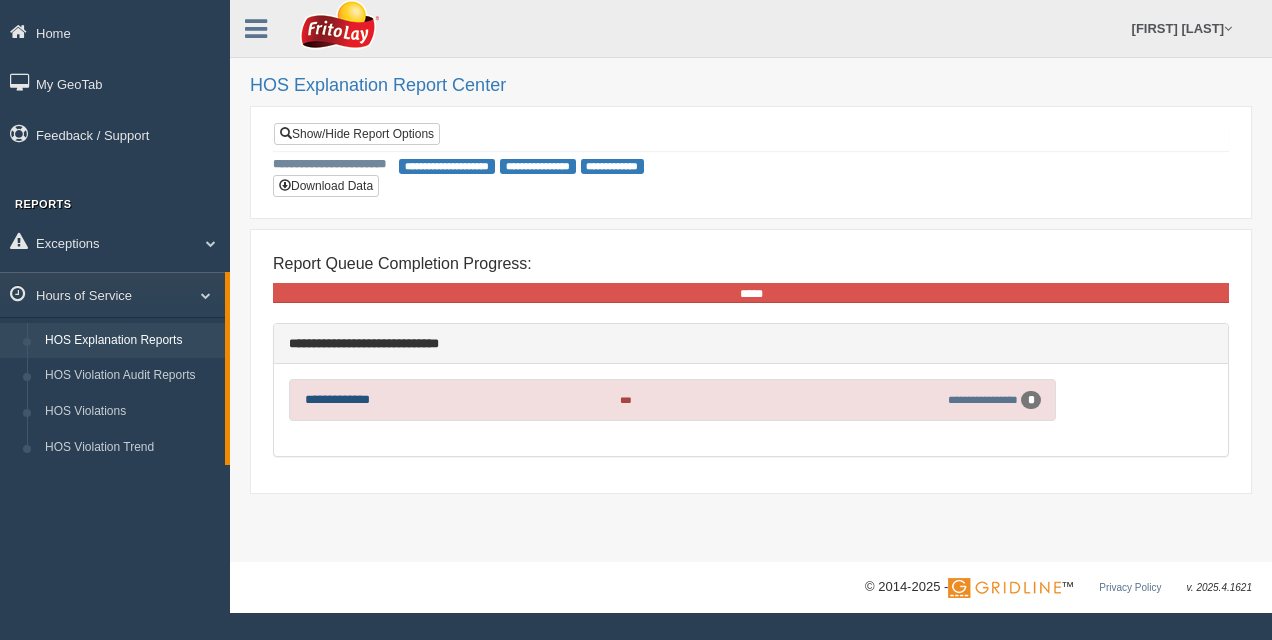 click on "**********" at bounding box center (337, 399) 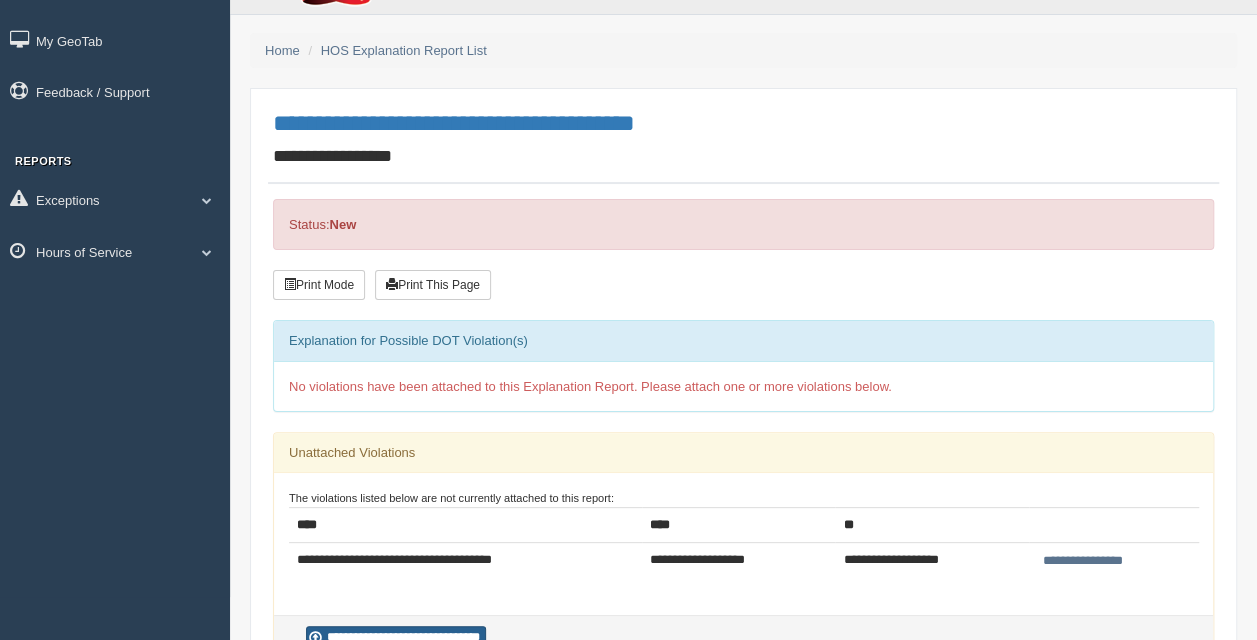 scroll, scrollTop: 24, scrollLeft: 0, axis: vertical 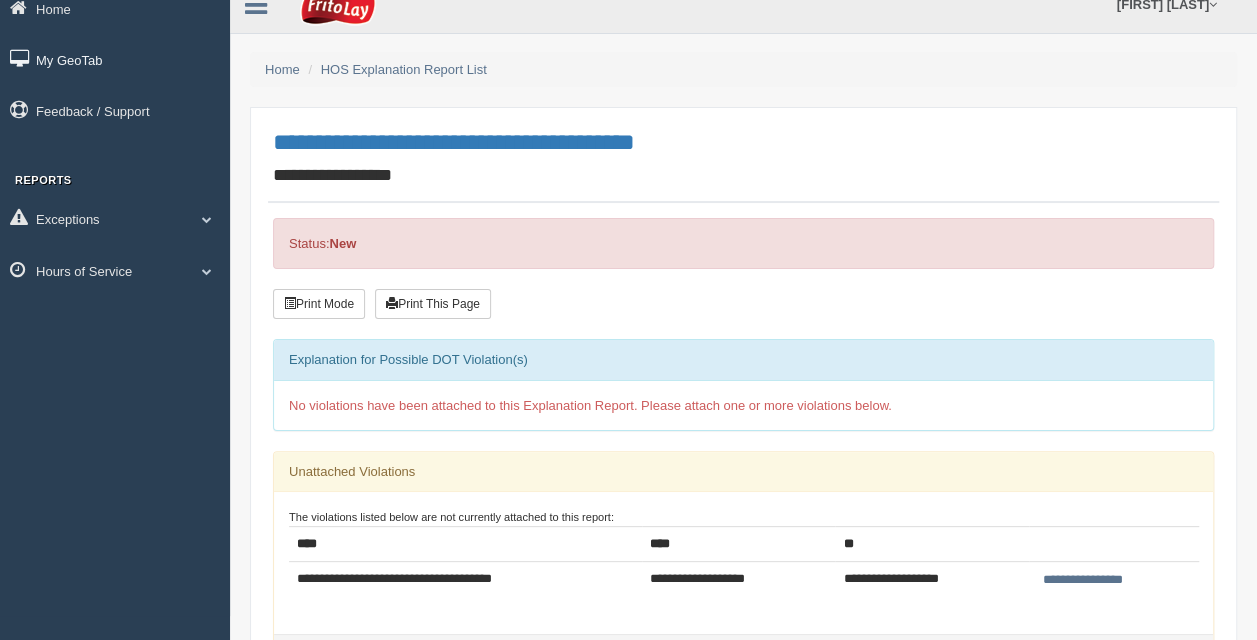 click on "My GeoTab" at bounding box center [115, 59] 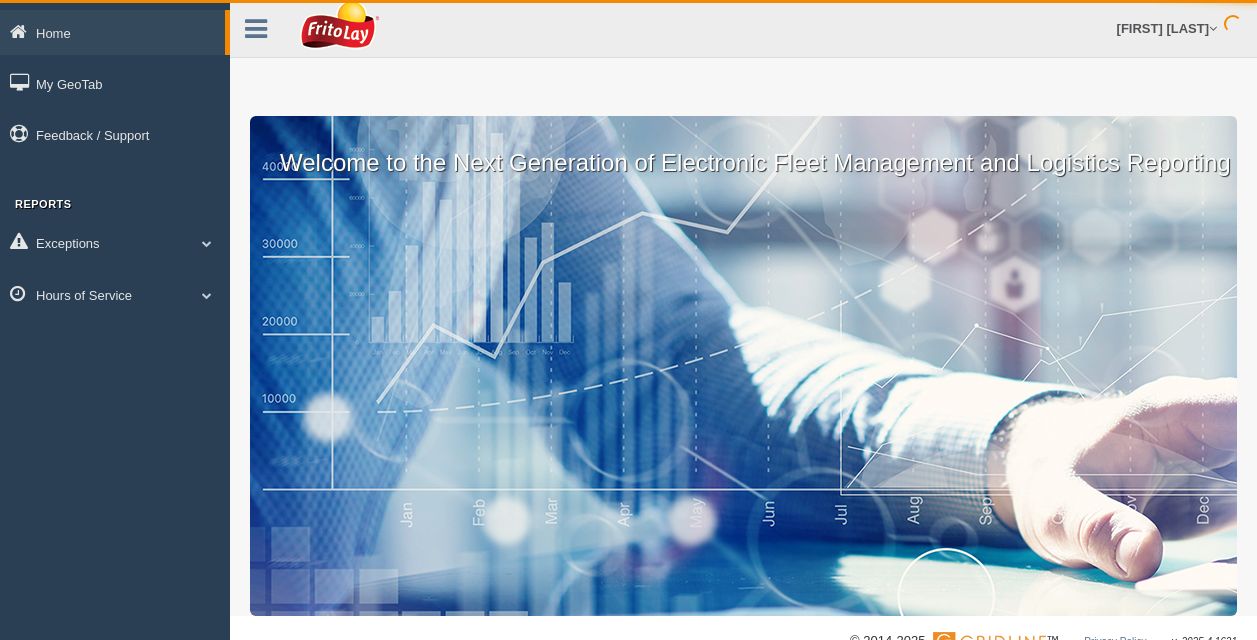 scroll, scrollTop: 0, scrollLeft: 0, axis: both 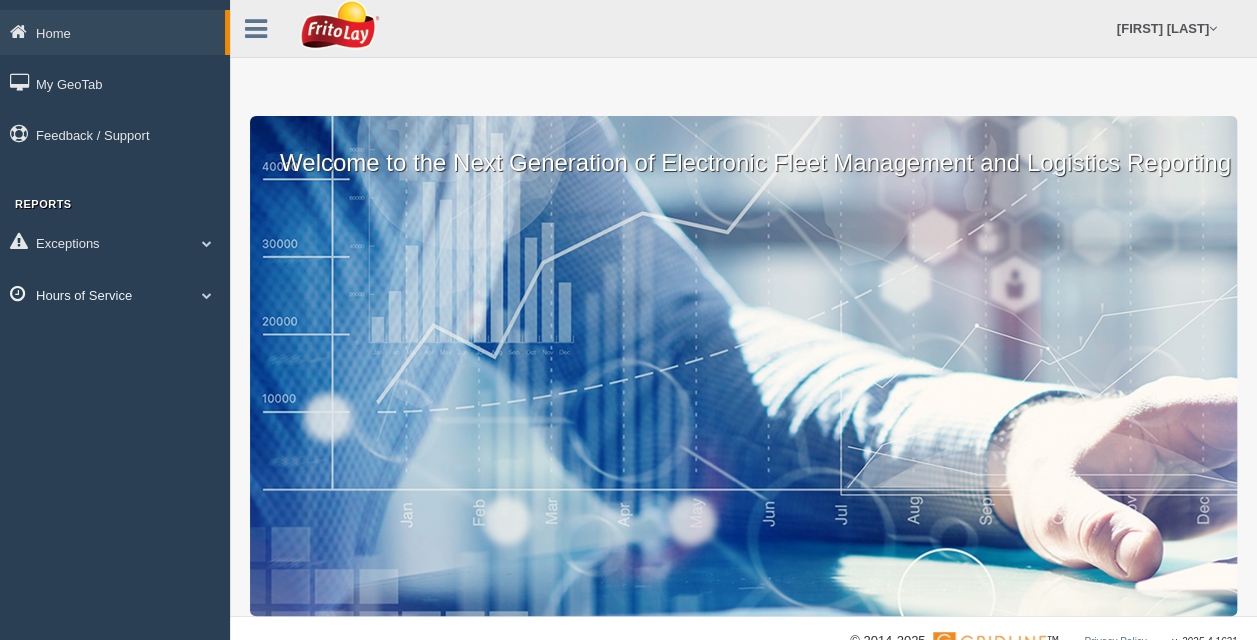 click on "Hours of Service" at bounding box center (115, 294) 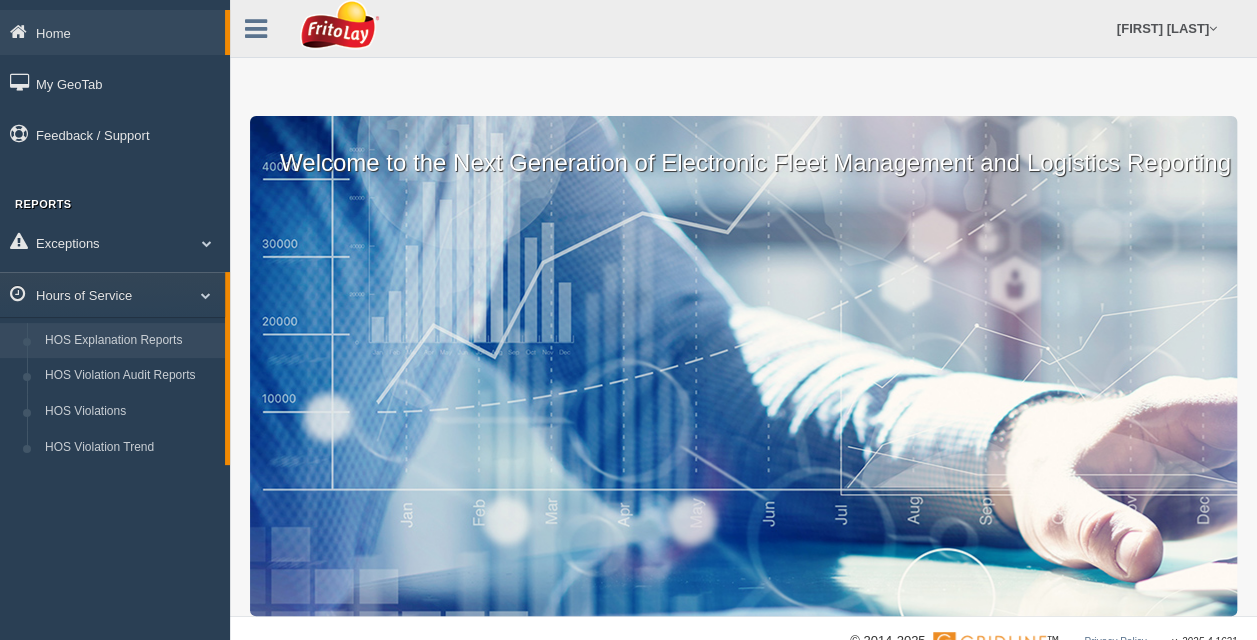 click on "HOS Explanation Reports" at bounding box center [130, 341] 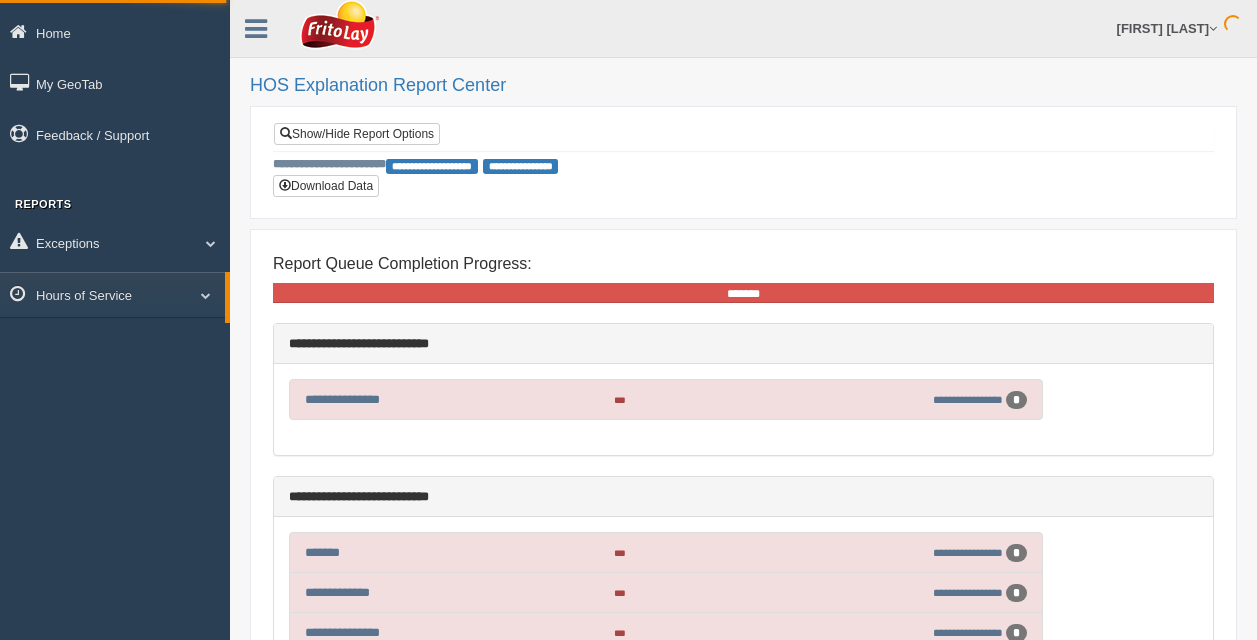 scroll, scrollTop: 0, scrollLeft: 0, axis: both 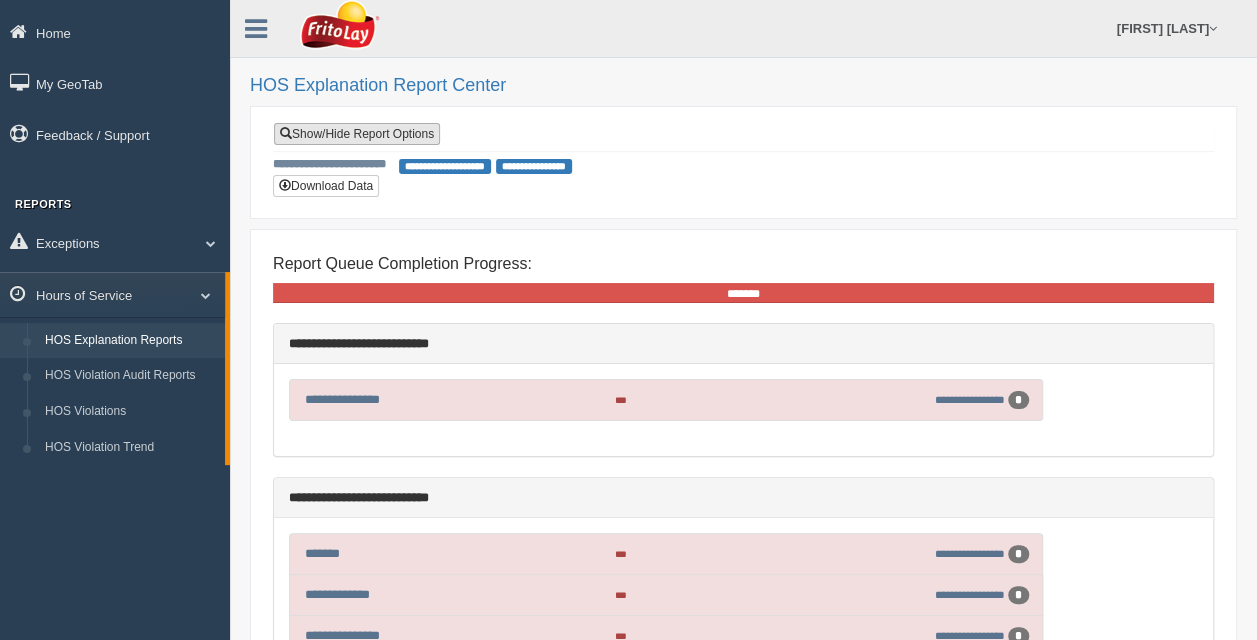 click on "**********" at bounding box center (743, 136) 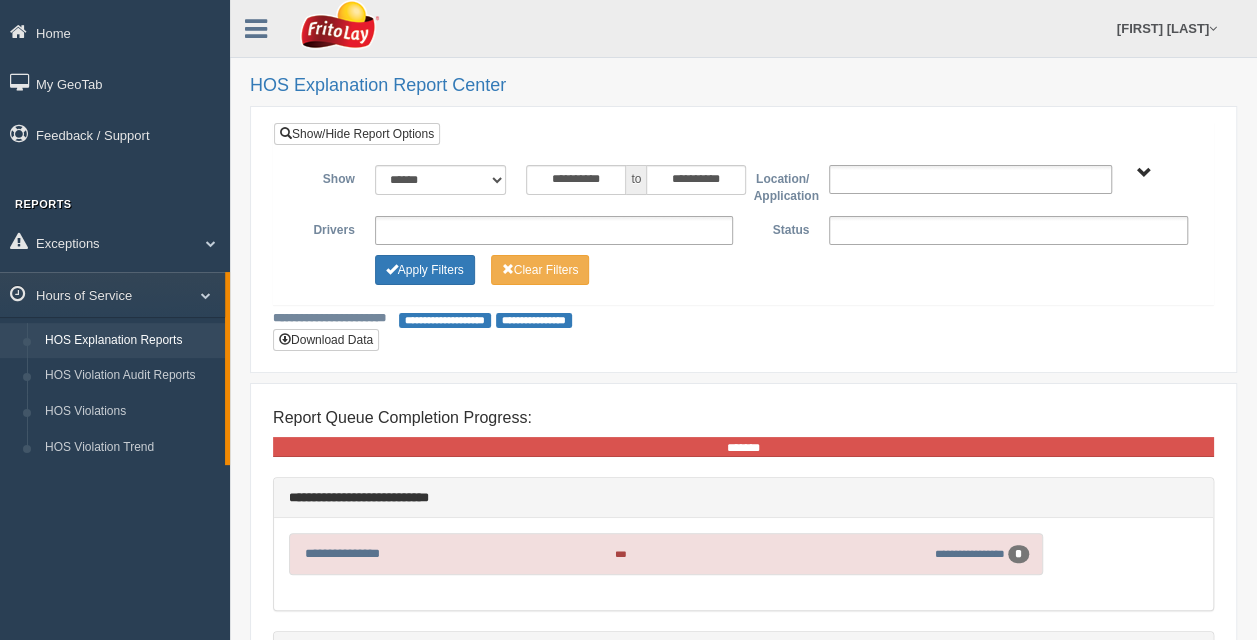 click on "**********" at bounding box center (743, 227) 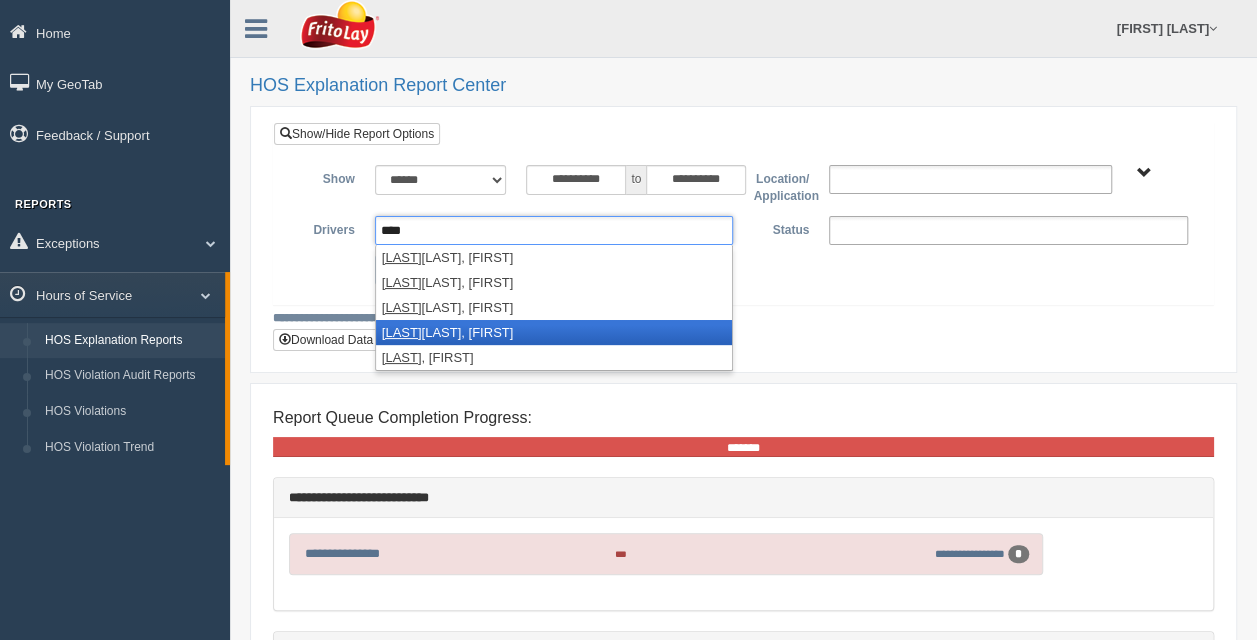 type on "****" 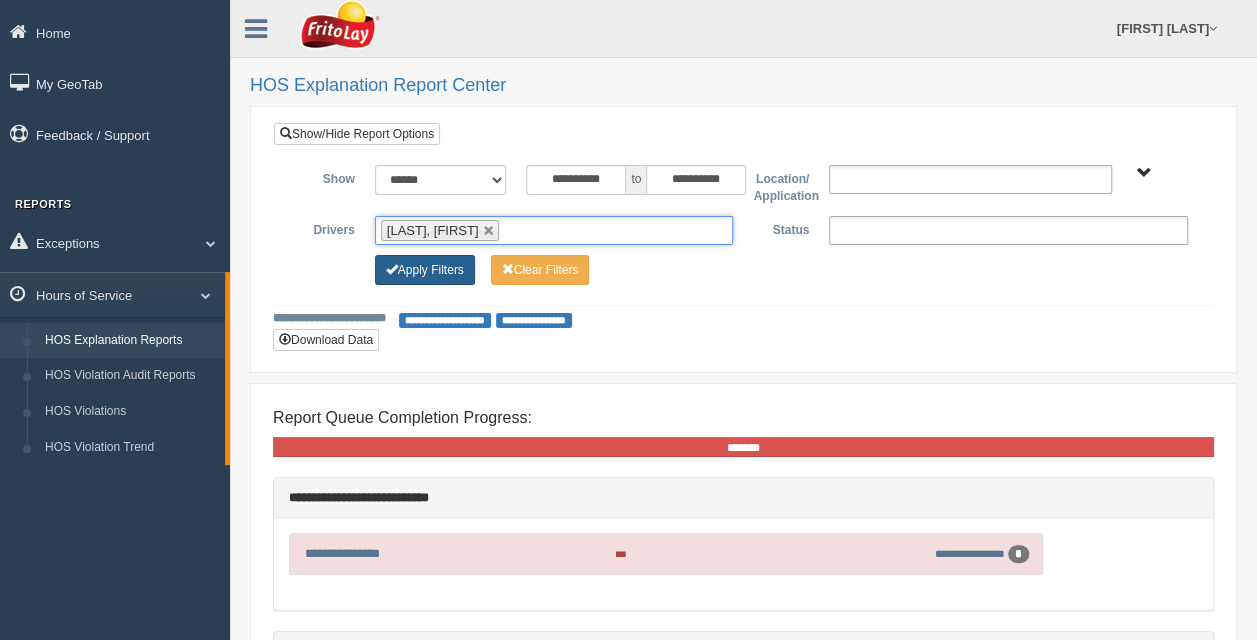 click on "Apply Filters" at bounding box center (425, 270) 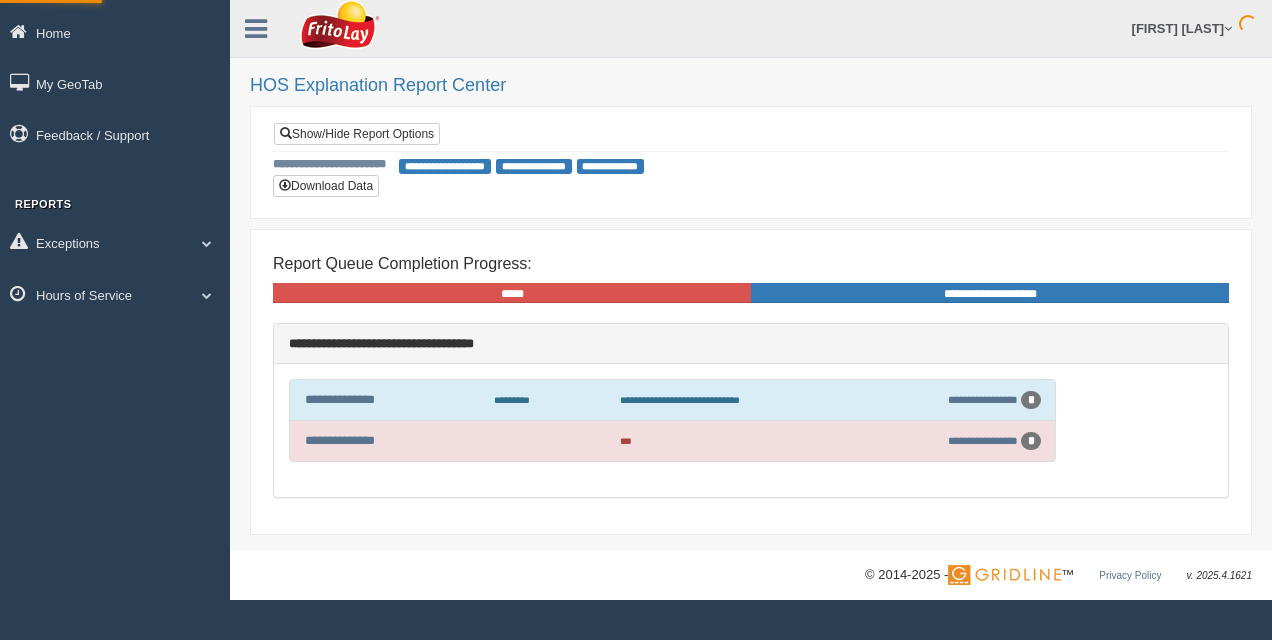 scroll, scrollTop: 0, scrollLeft: 0, axis: both 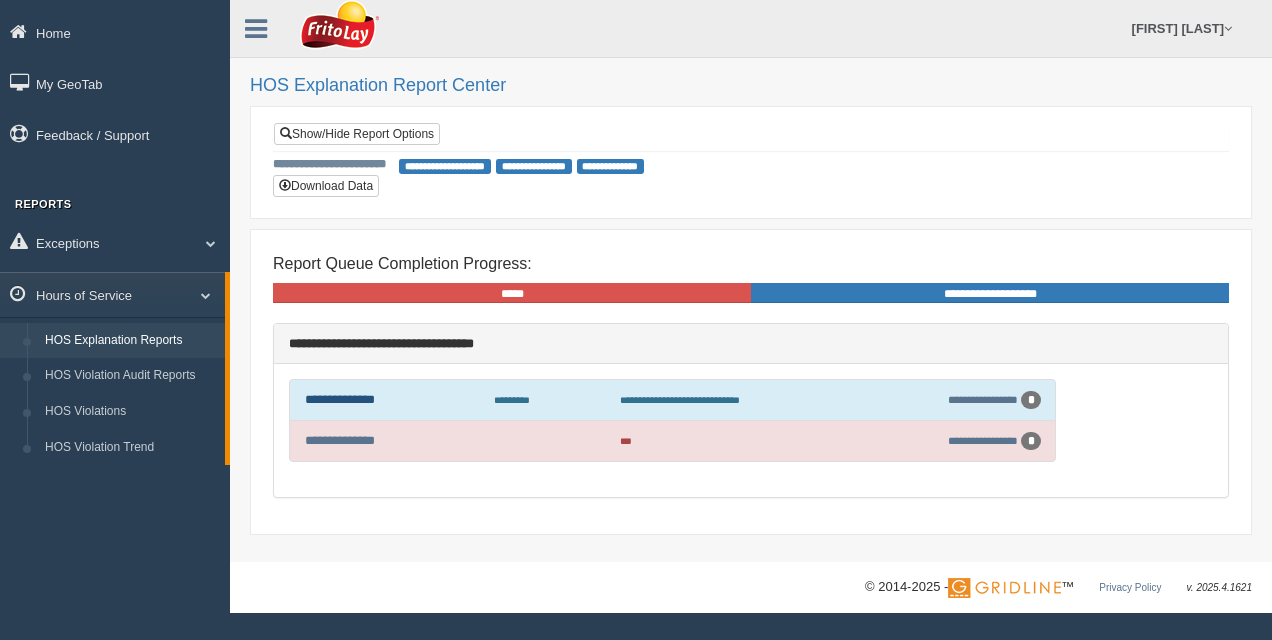 click on "**********" at bounding box center (340, 399) 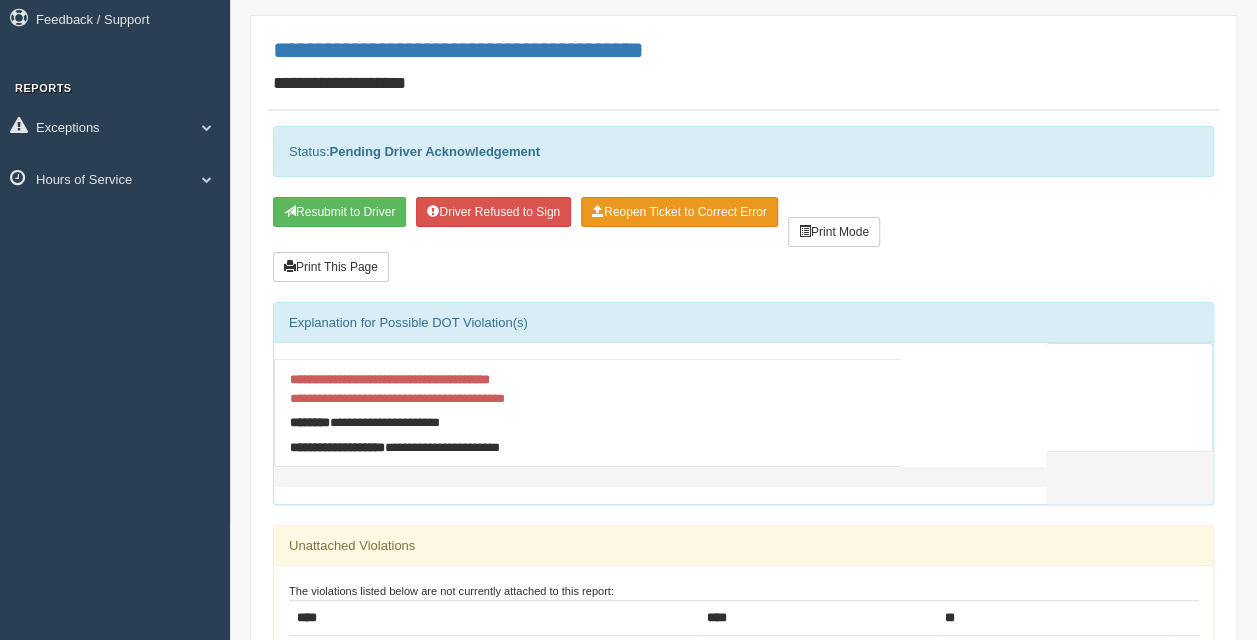 scroll, scrollTop: 100, scrollLeft: 0, axis: vertical 